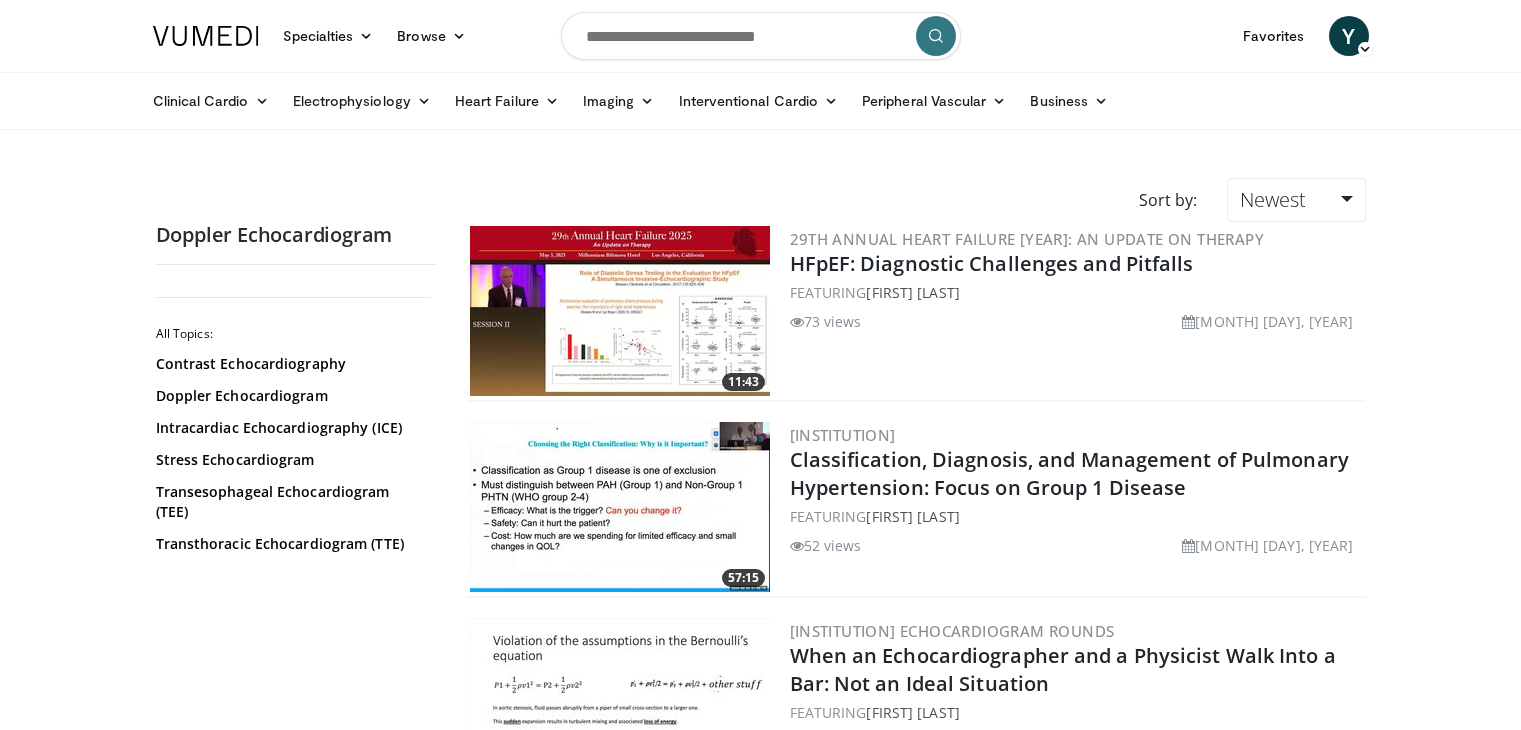 scroll, scrollTop: 0, scrollLeft: 0, axis: both 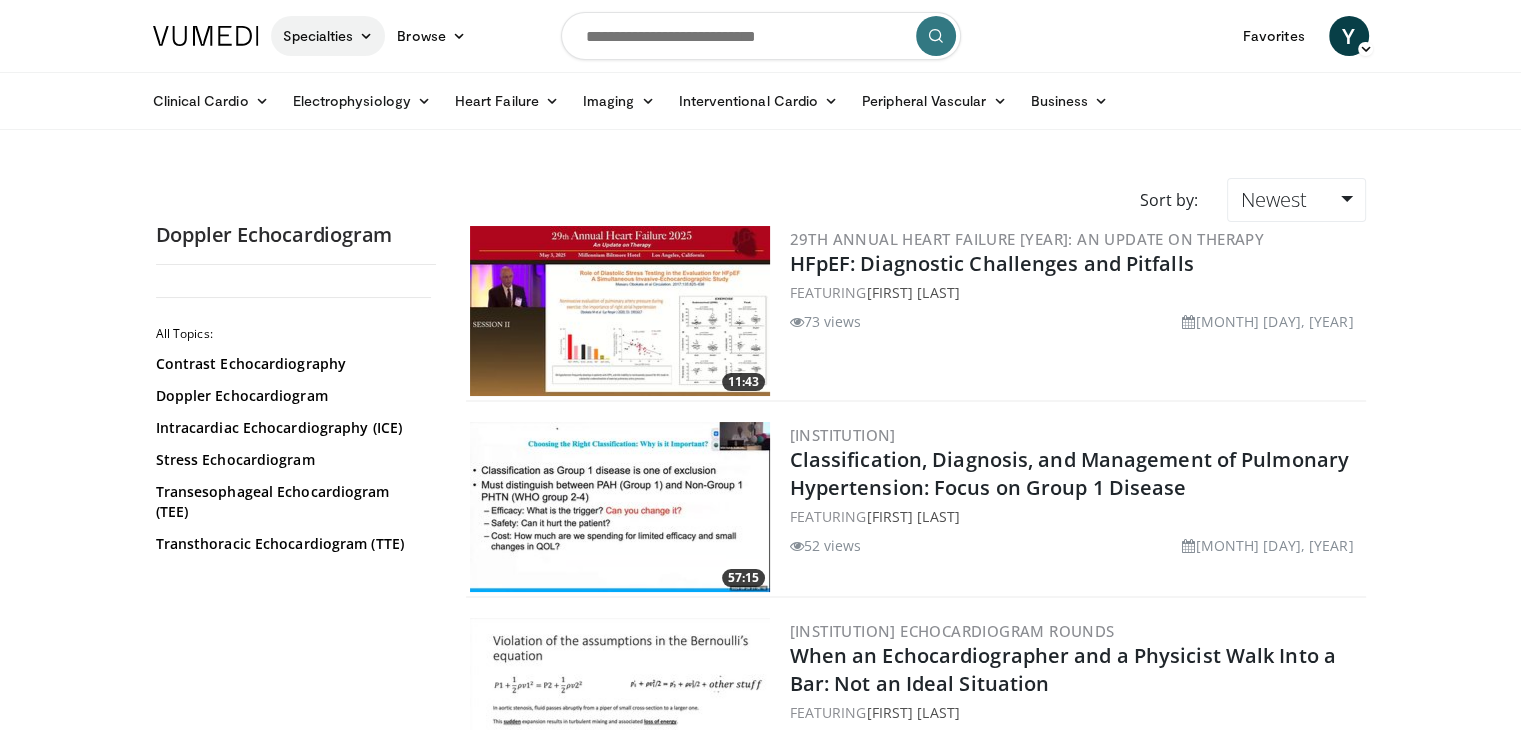 click on "Specialties" at bounding box center [328, 36] 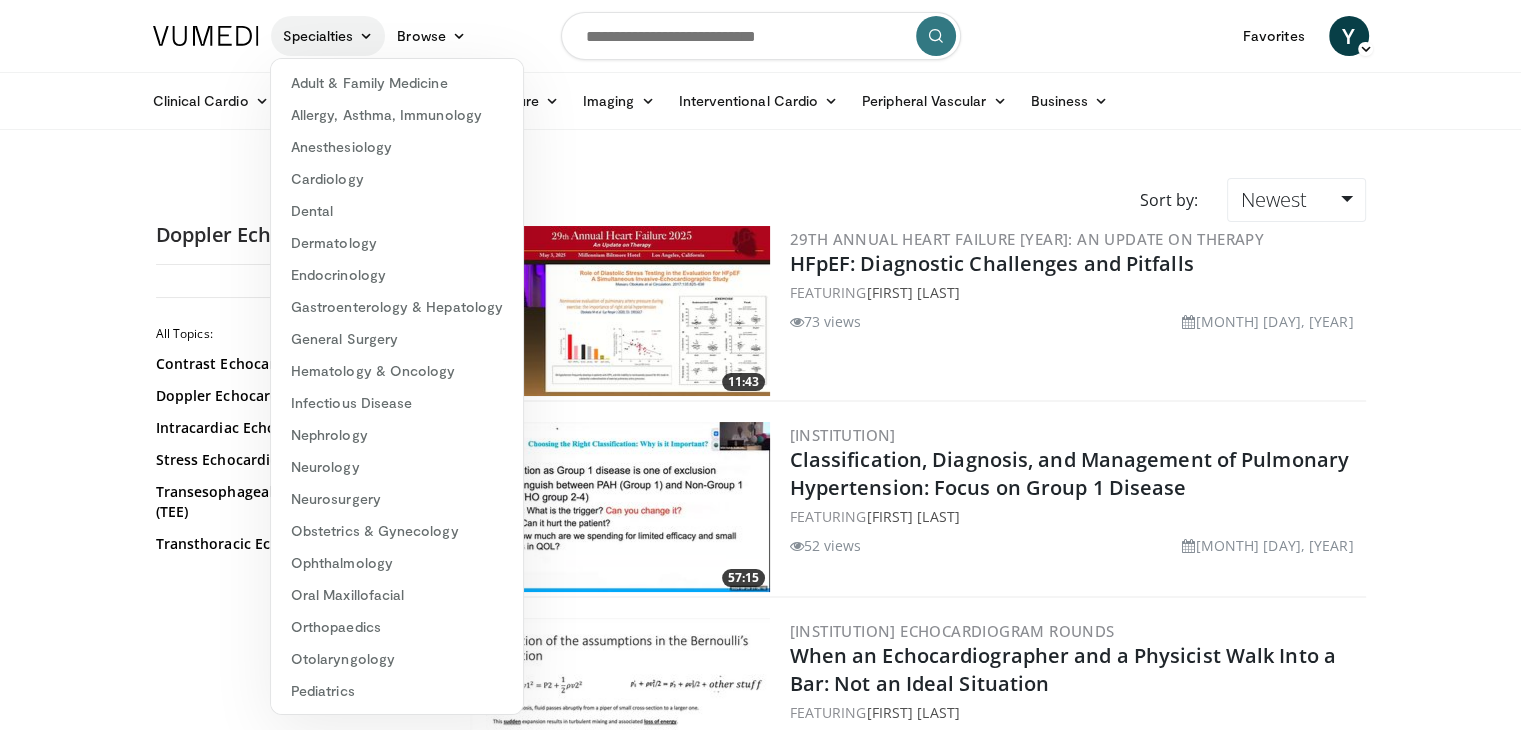 click on "Specialties" at bounding box center [328, 36] 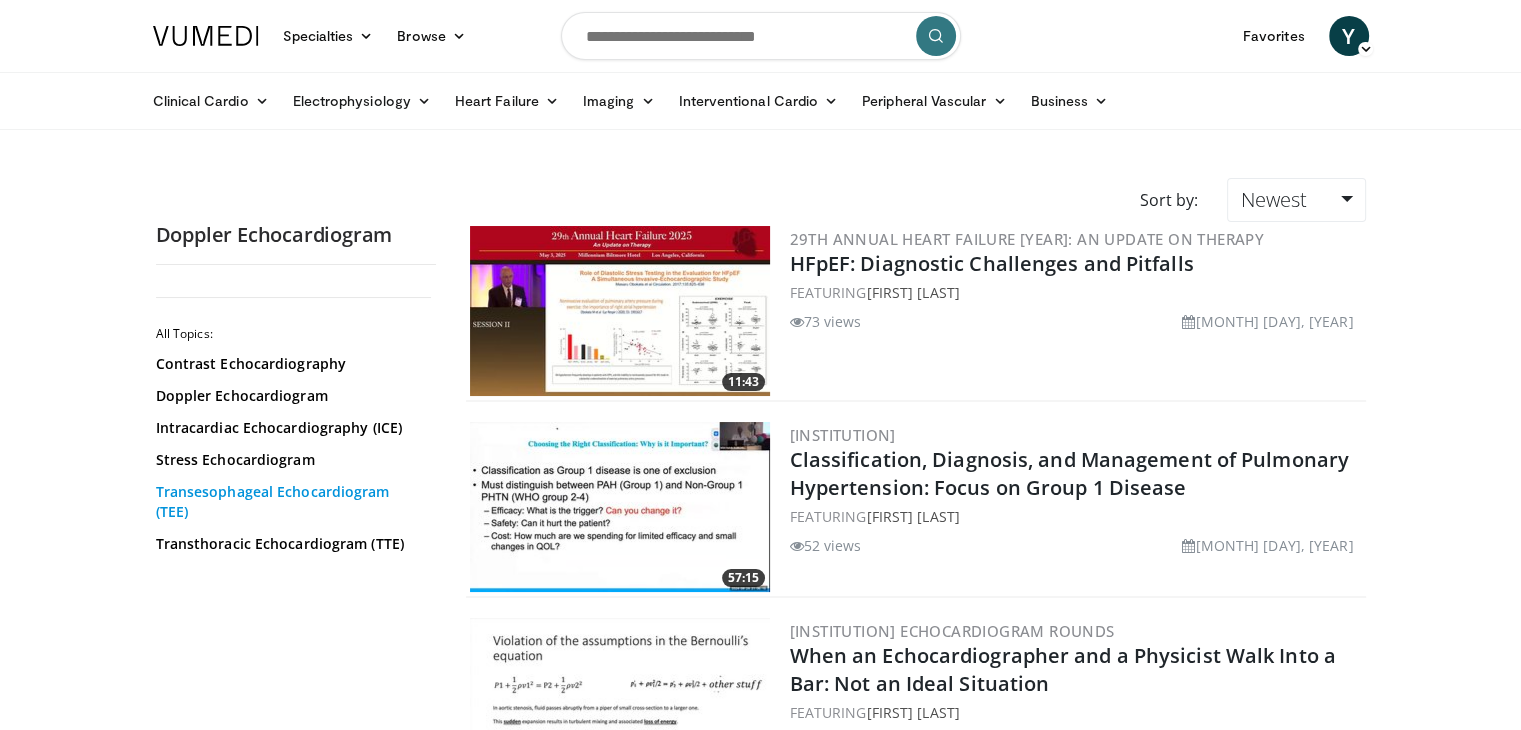 click on "Transesophageal Echocardiogram (TEE)" at bounding box center [291, 502] 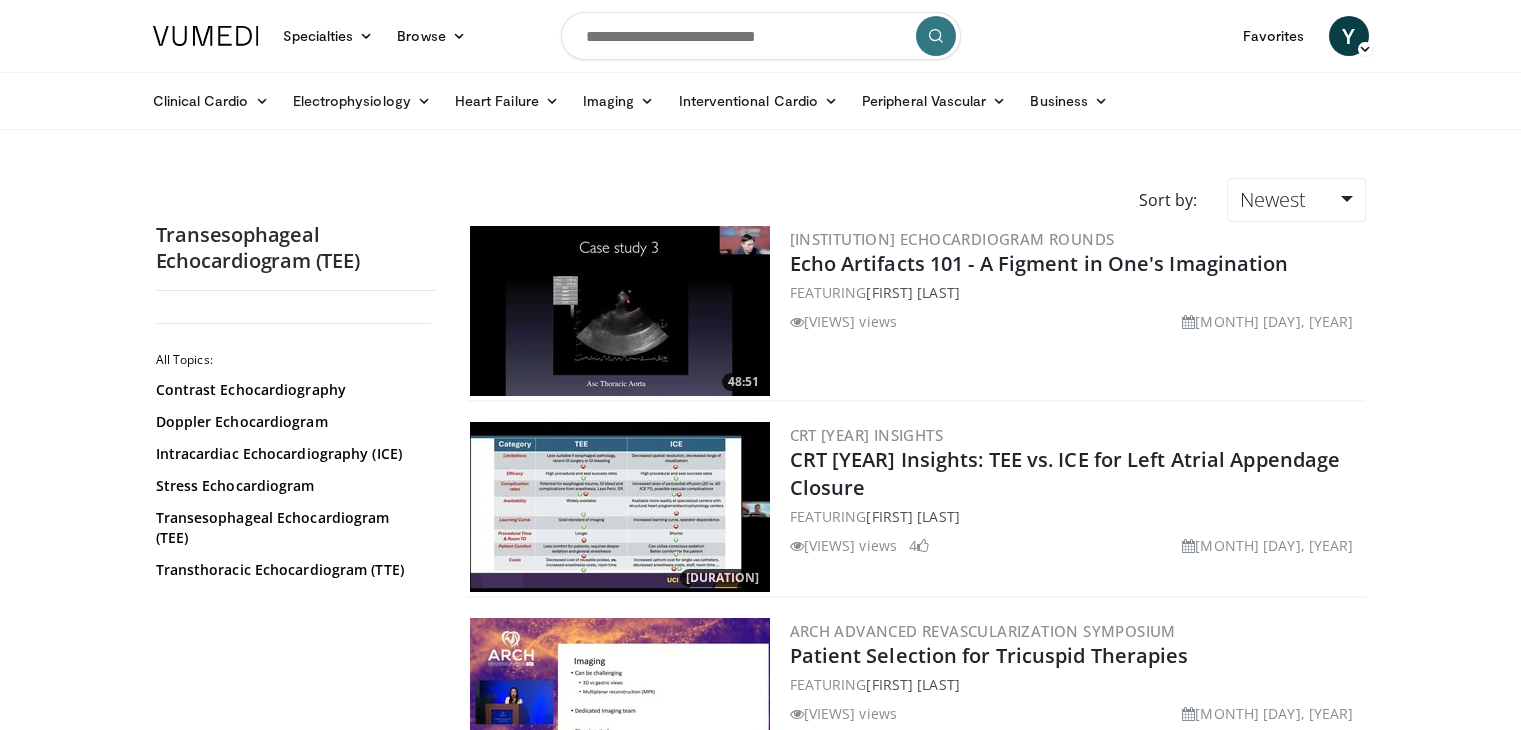scroll, scrollTop: 0, scrollLeft: 0, axis: both 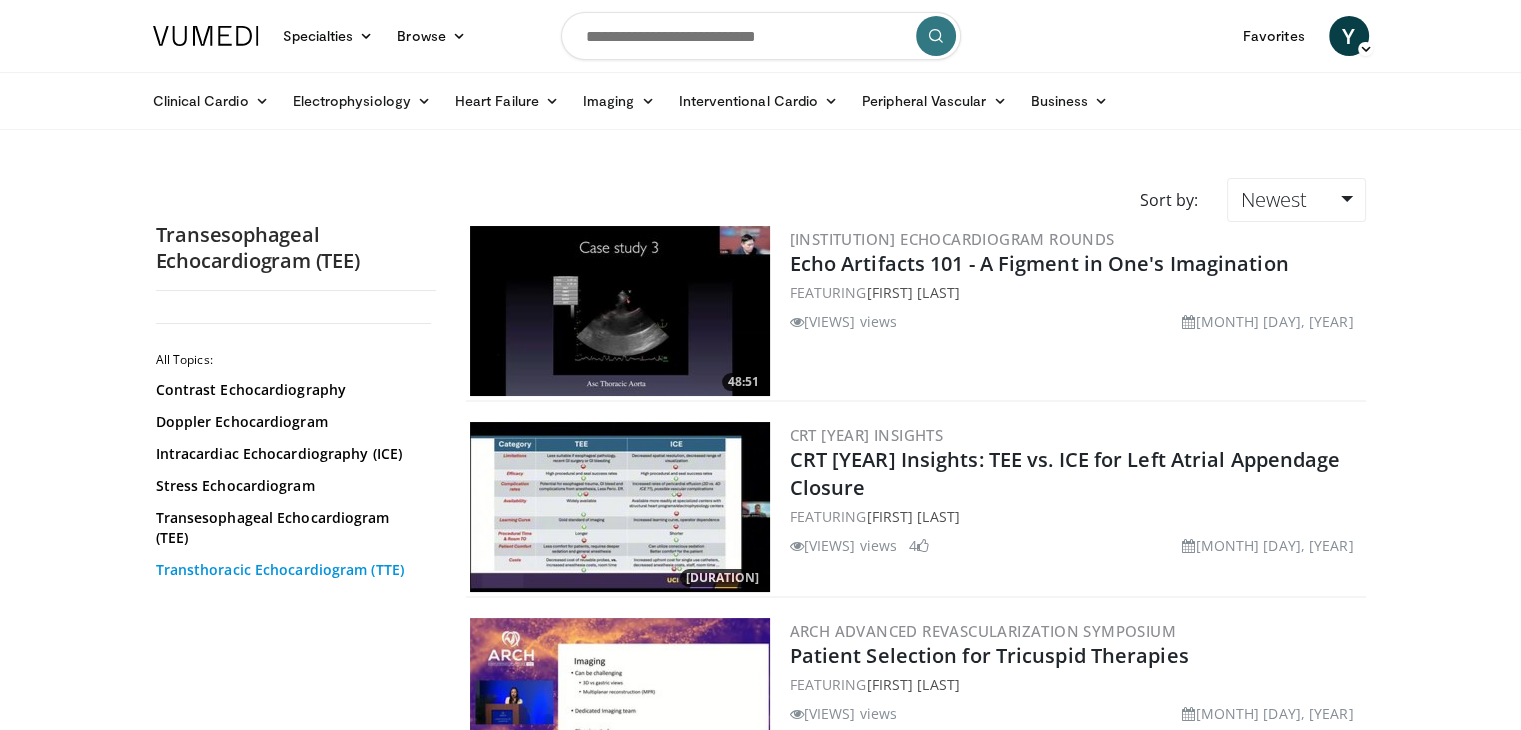 click on "Transthoracic Echocardiogram (TTE)" at bounding box center (291, 570) 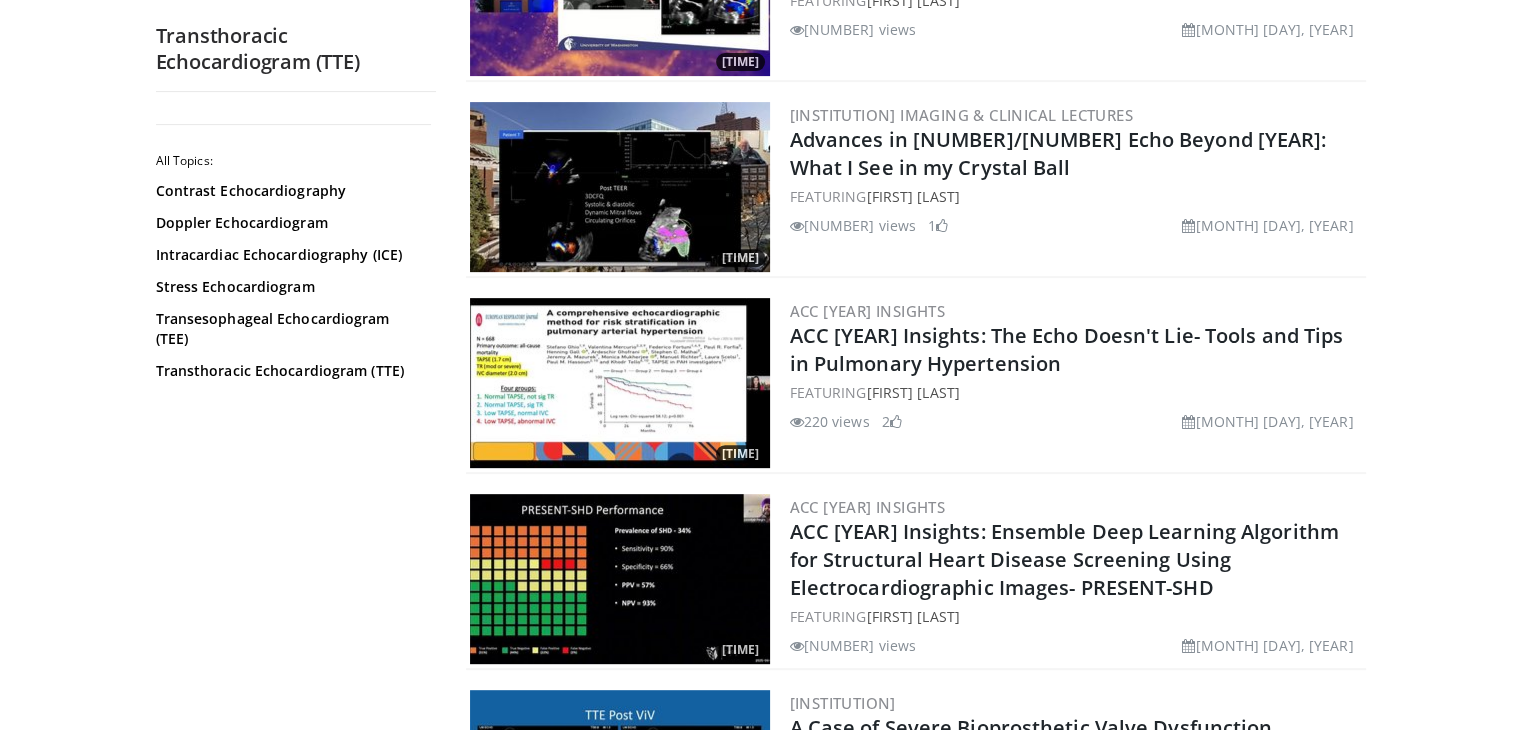 scroll, scrollTop: 0, scrollLeft: 0, axis: both 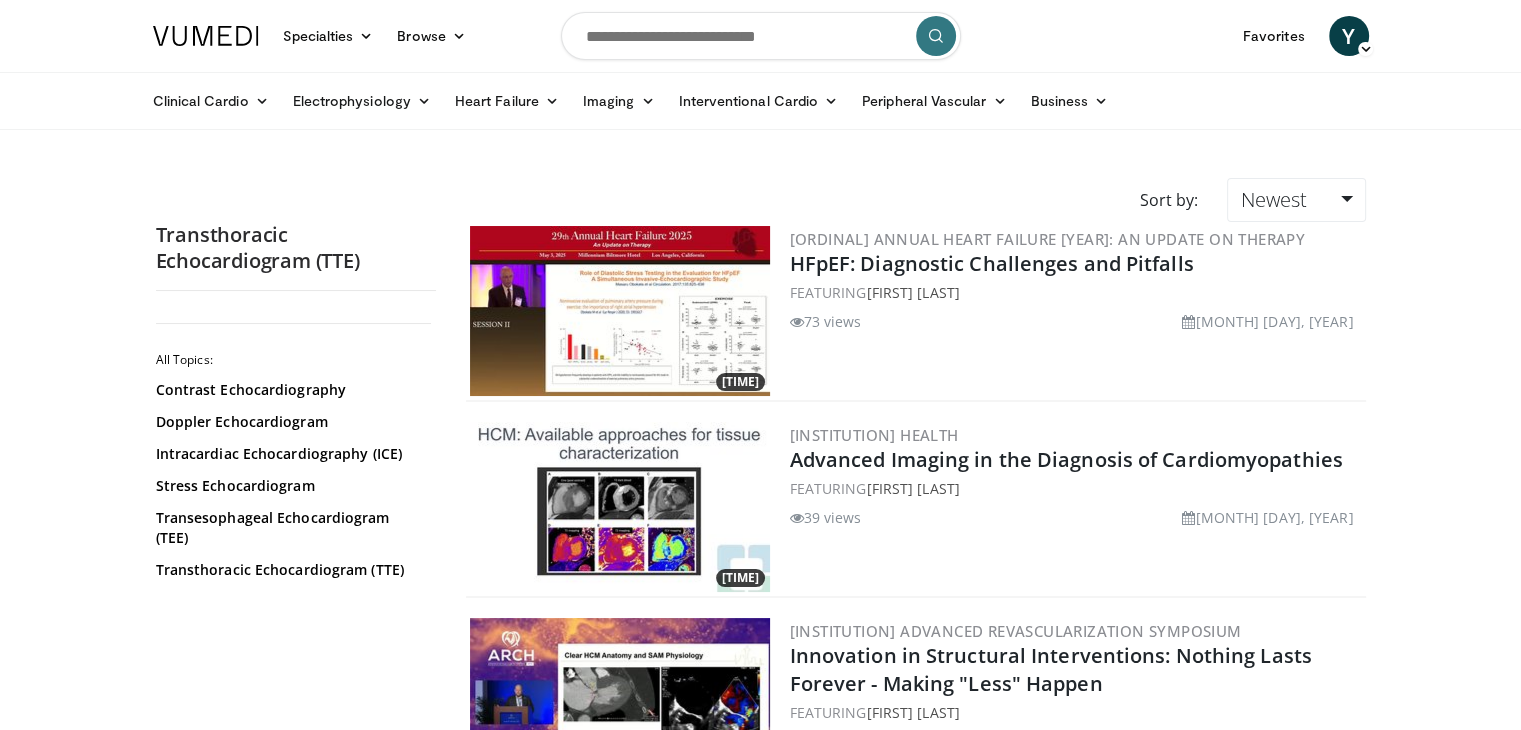 click at bounding box center [761, 36] 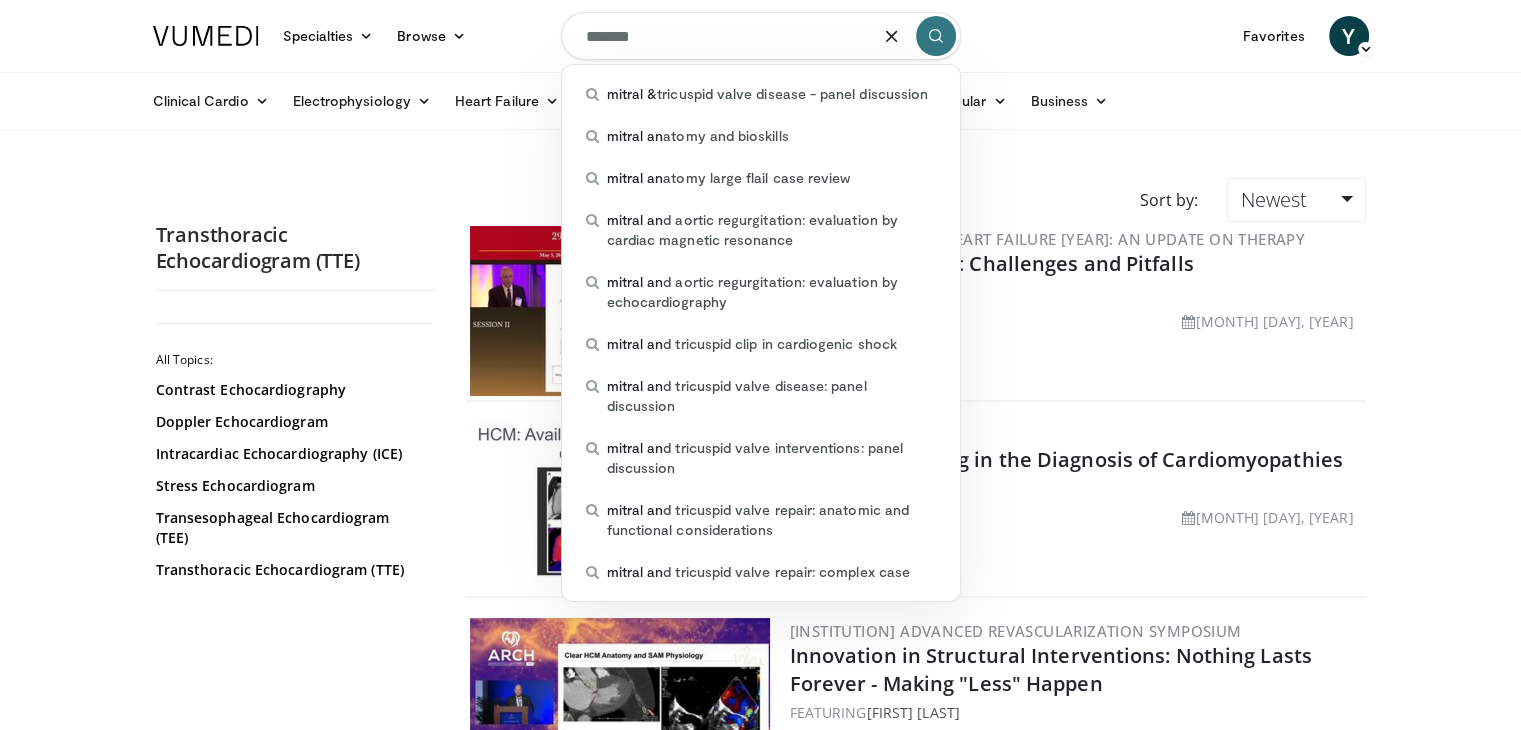 type on "******" 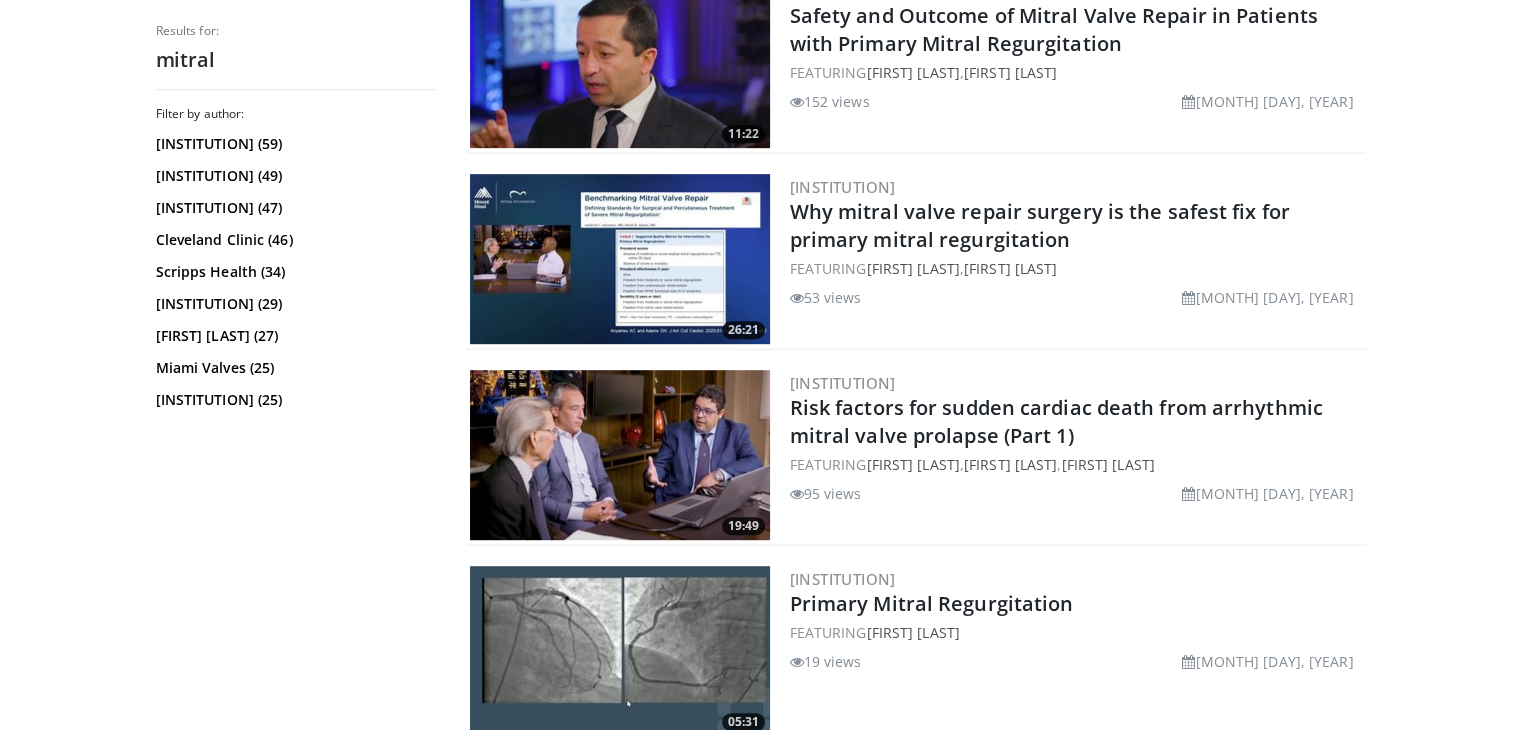 scroll, scrollTop: 1292, scrollLeft: 0, axis: vertical 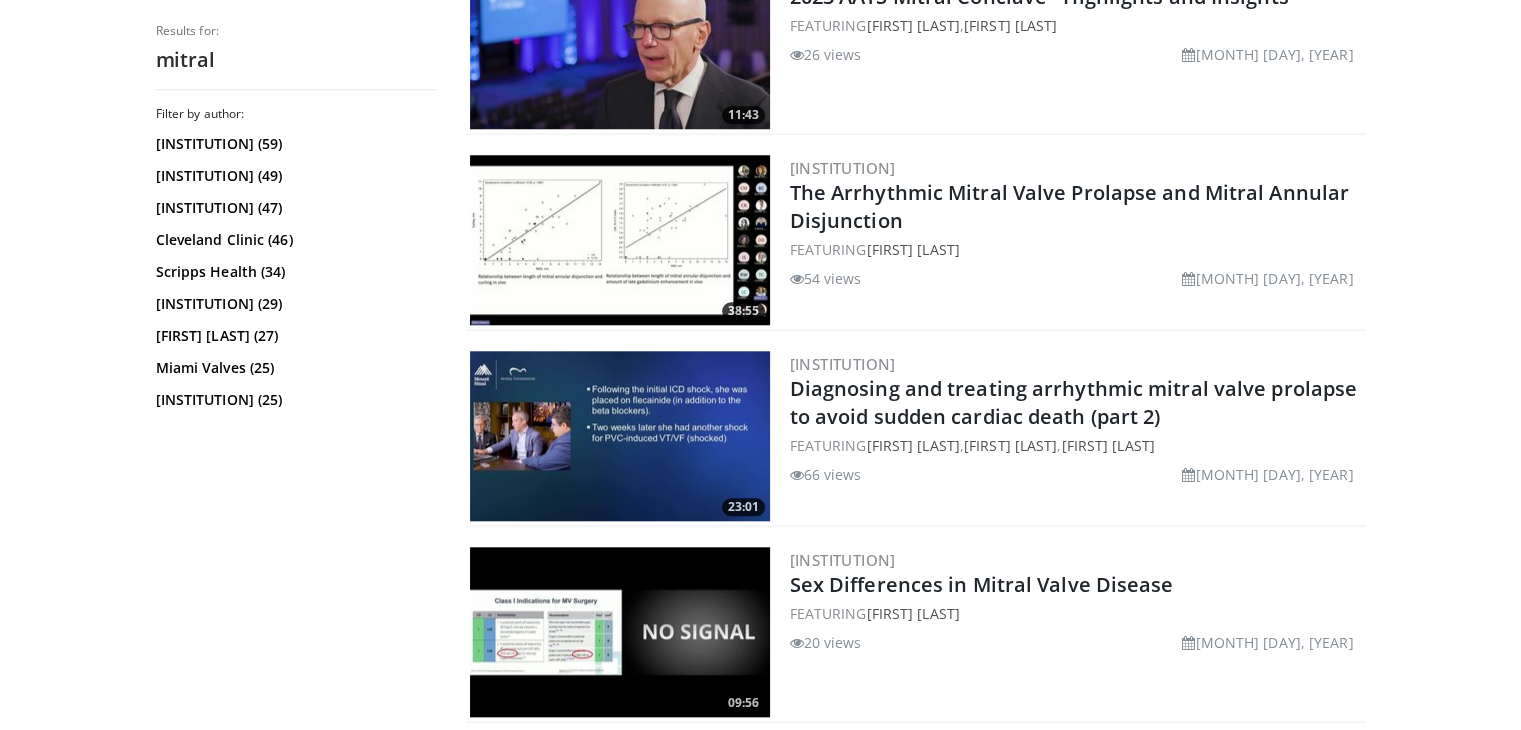 click at bounding box center [620, 240] 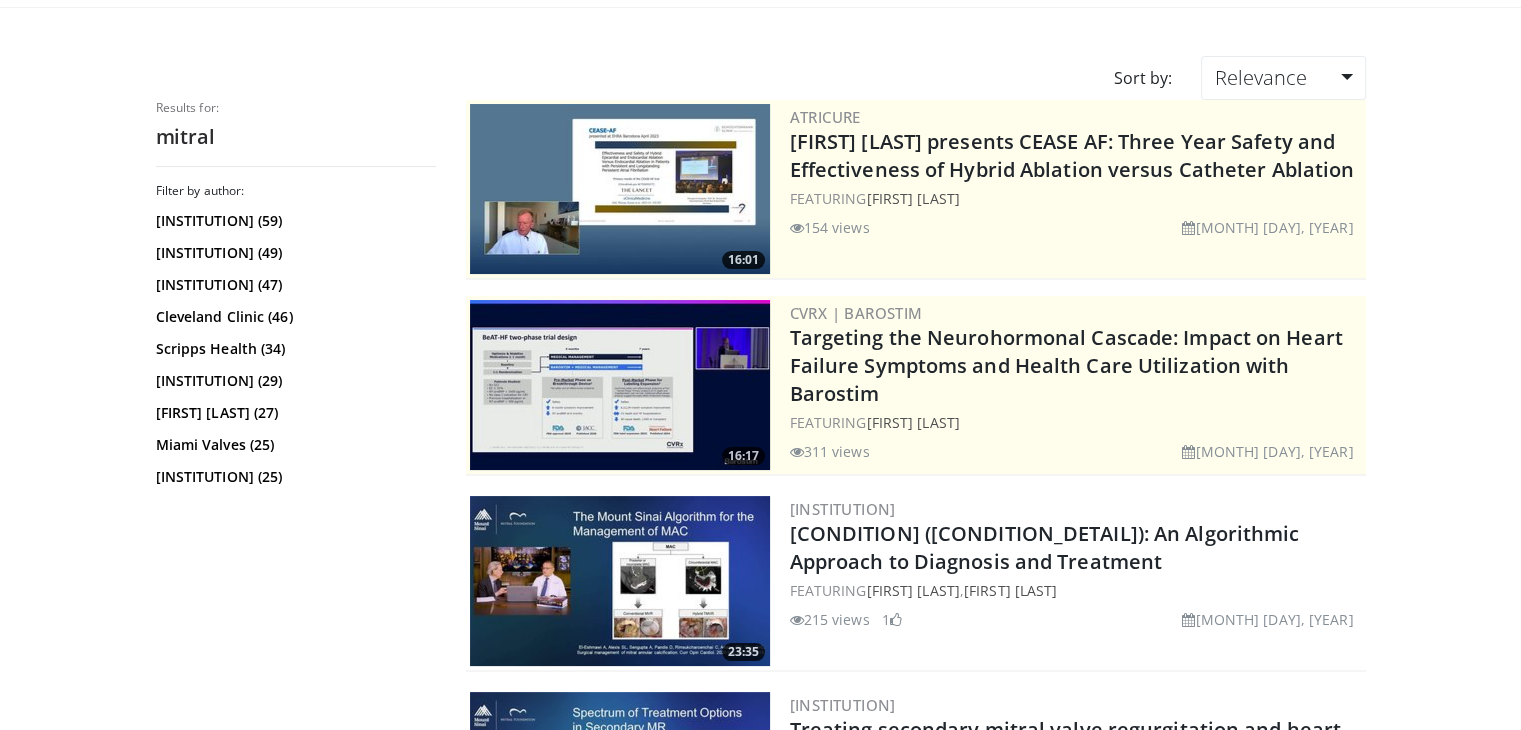 scroll, scrollTop: 0, scrollLeft: 0, axis: both 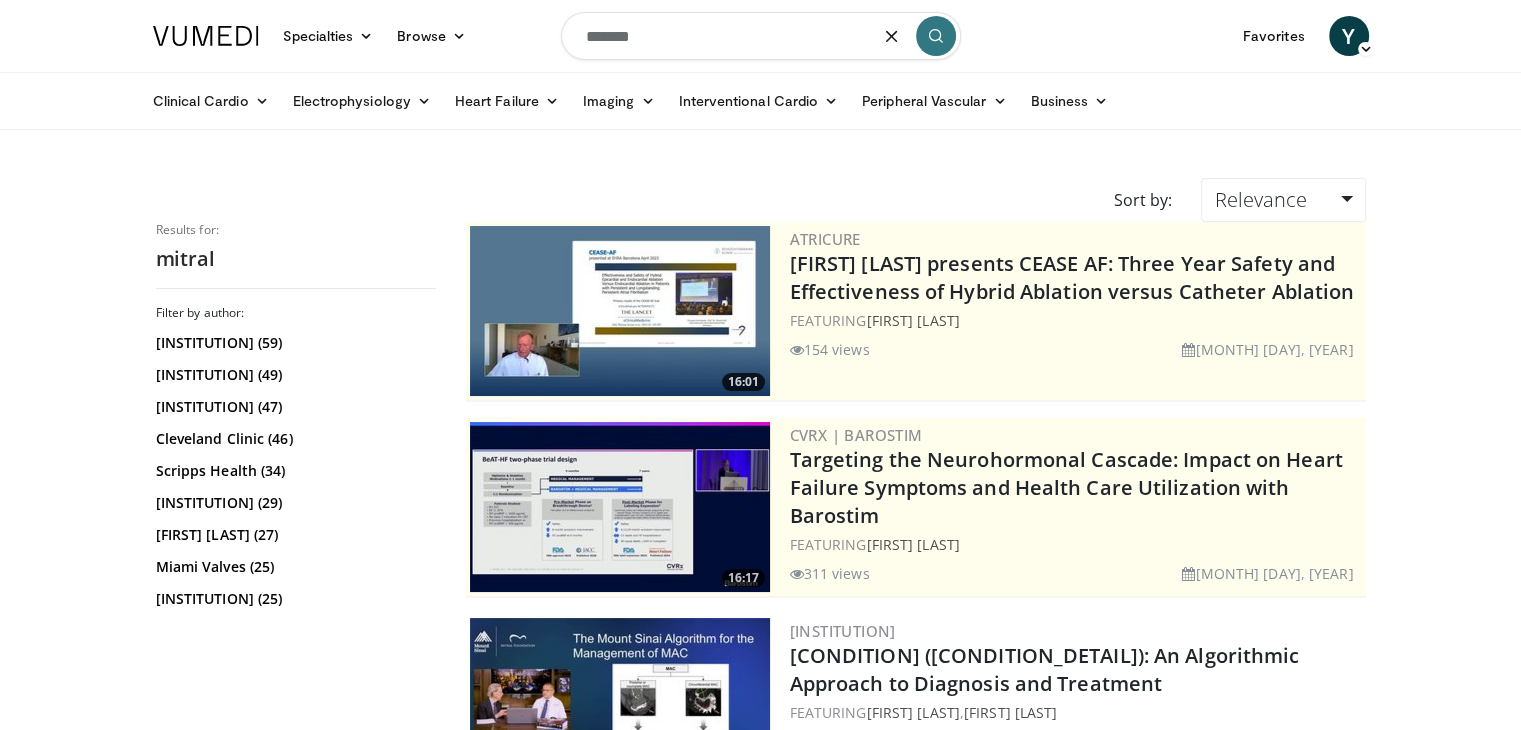 click on "******" at bounding box center (761, 36) 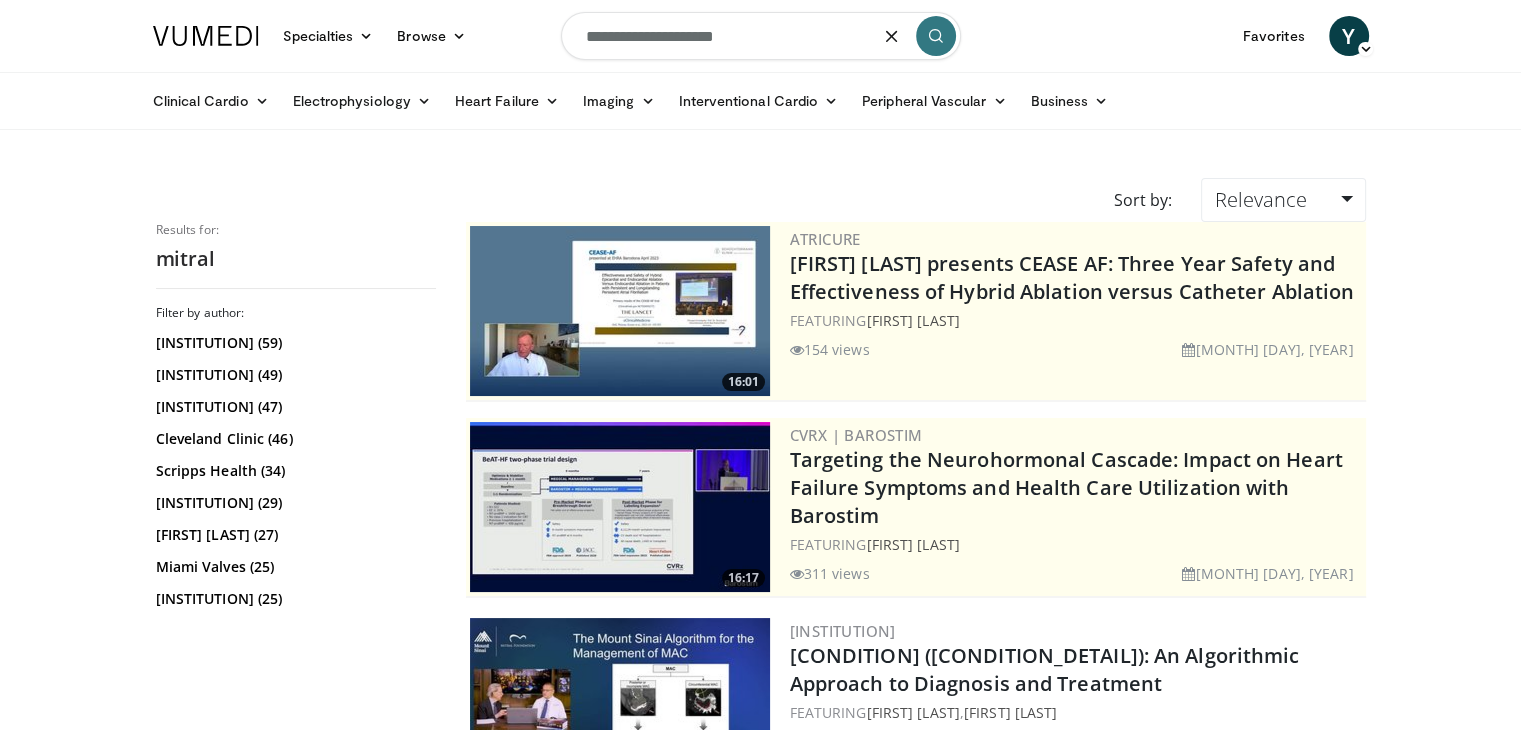 type on "**********" 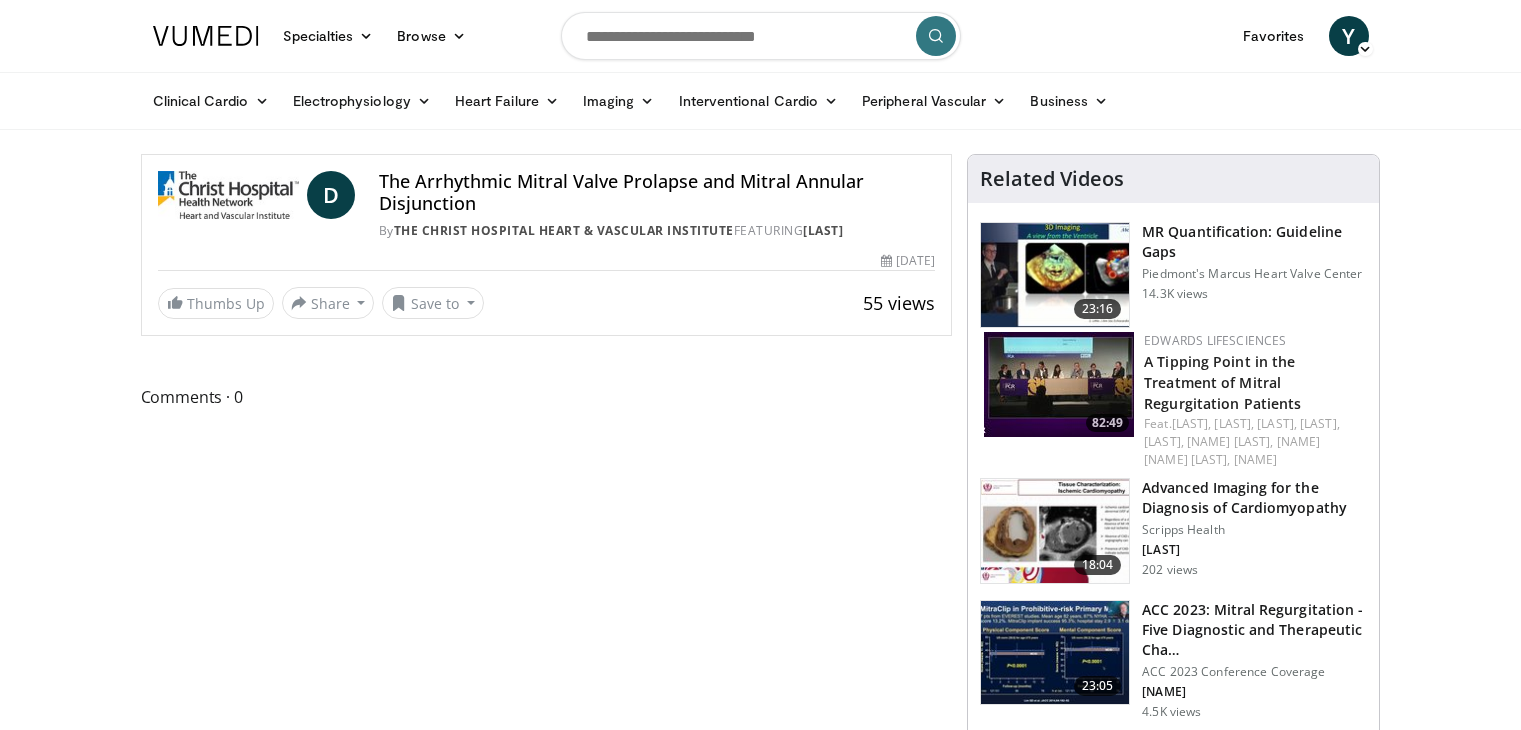 scroll, scrollTop: 0, scrollLeft: 0, axis: both 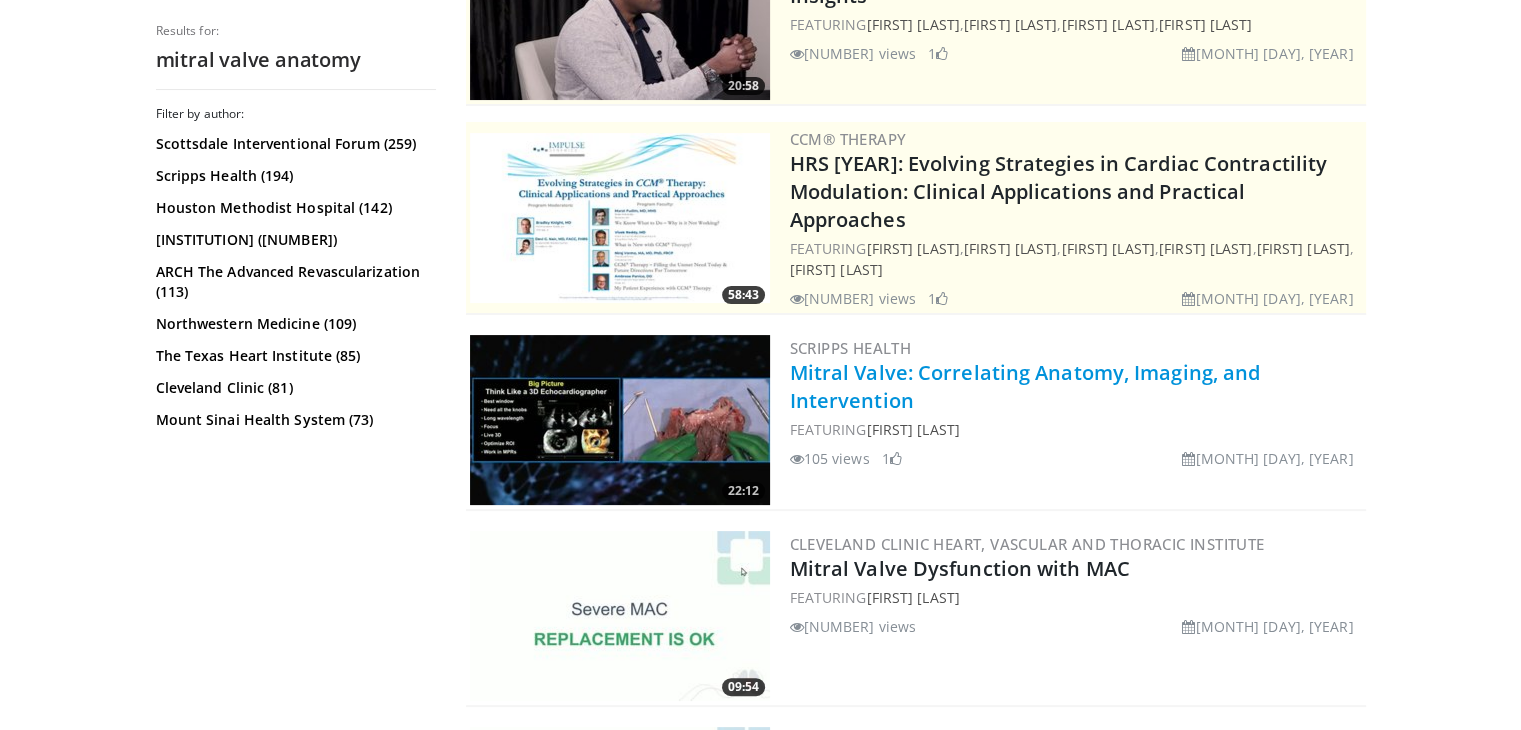 click on "Mitral Valve: Correlating Anatomy, Imaging, and Intervention" at bounding box center [1025, 386] 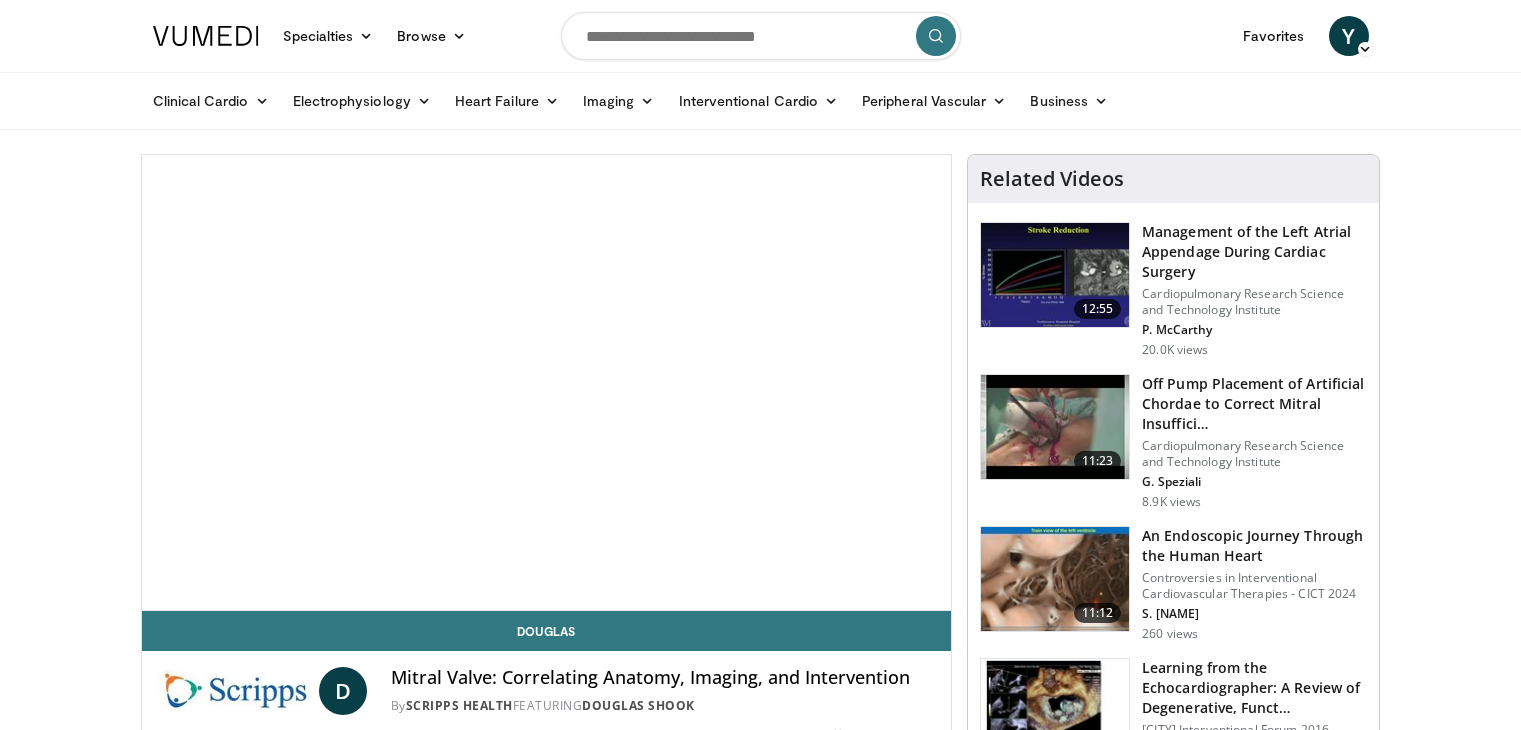 scroll, scrollTop: 0, scrollLeft: 0, axis: both 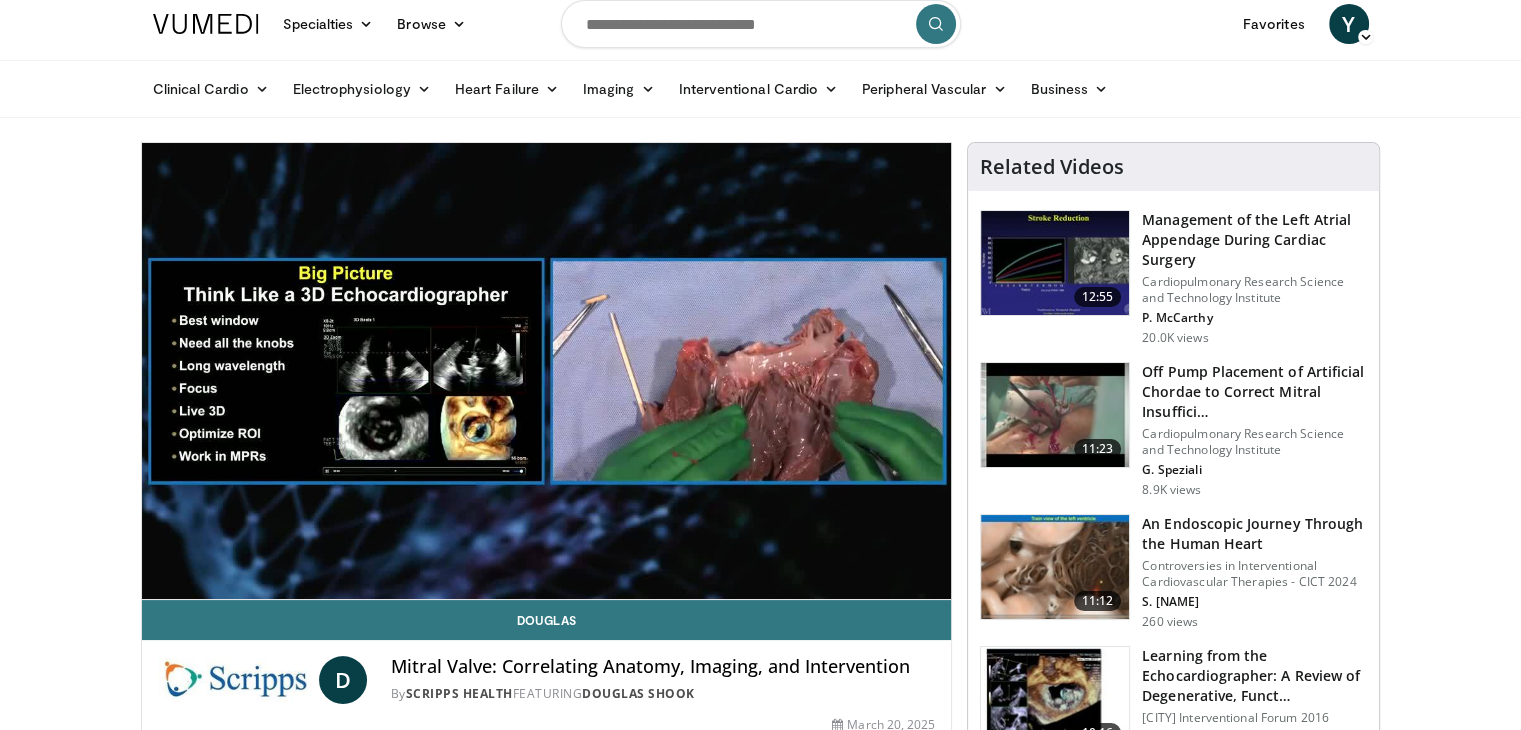 click on "Specialties
Adult & Family Medicine
Allergy, Asthma, Immunology
Anesthesiology
Cardiology
Dental
Dermatology
Endocrinology
Gastroenterology & Hepatology
General Surgery
Hematology & Oncology
Infectious Disease
Nephrology
Neurology
Neurosurgery
Obstetrics & Gynecology
Ophthalmology
Oral Maxillofacial
Orthopaedics
Otolaryngology
Pediatrics
Plastic Surgery
Podiatry
Psychiatry
Pulmonology
Radiation Oncology
Radiology
Rheumatology
Urology" at bounding box center (760, 1514) 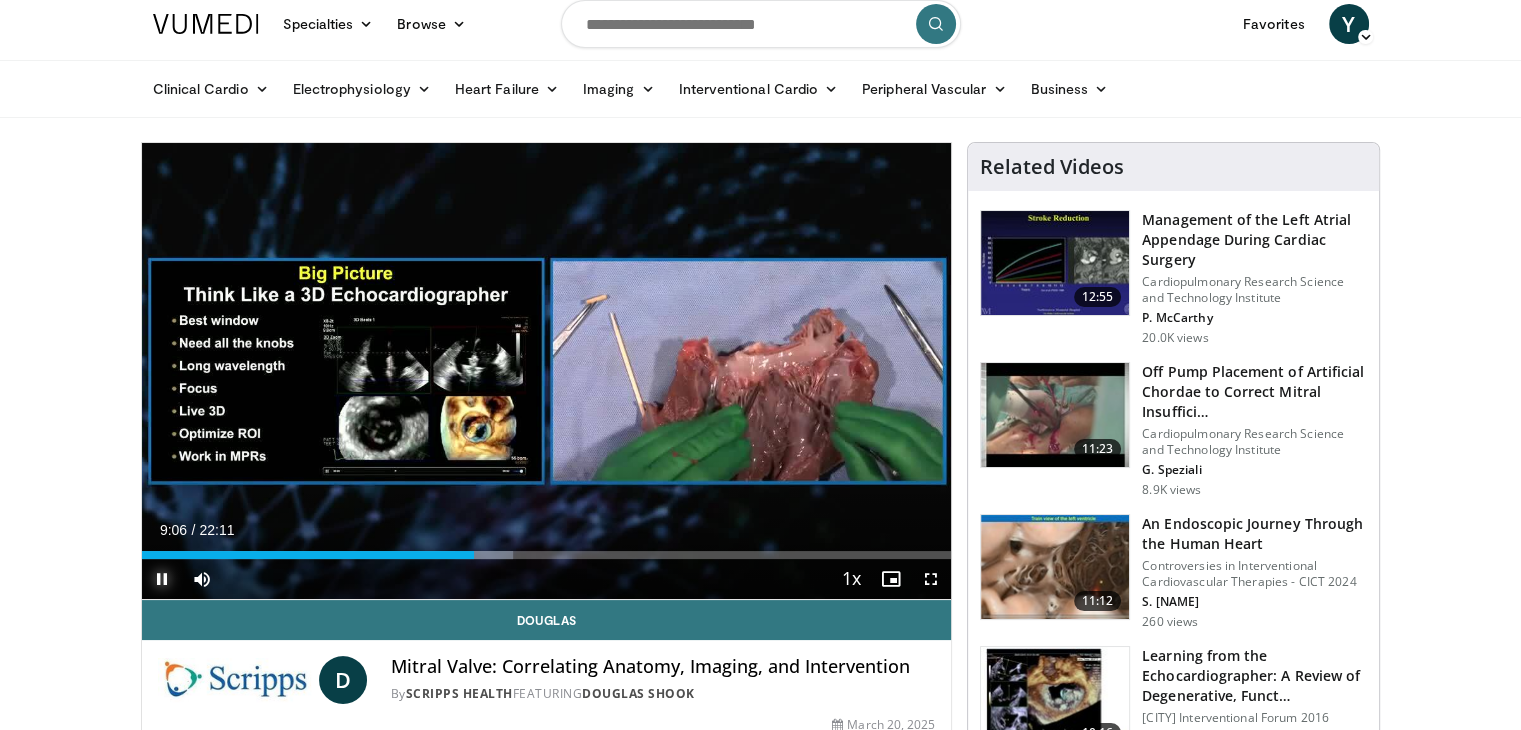 click at bounding box center (162, 579) 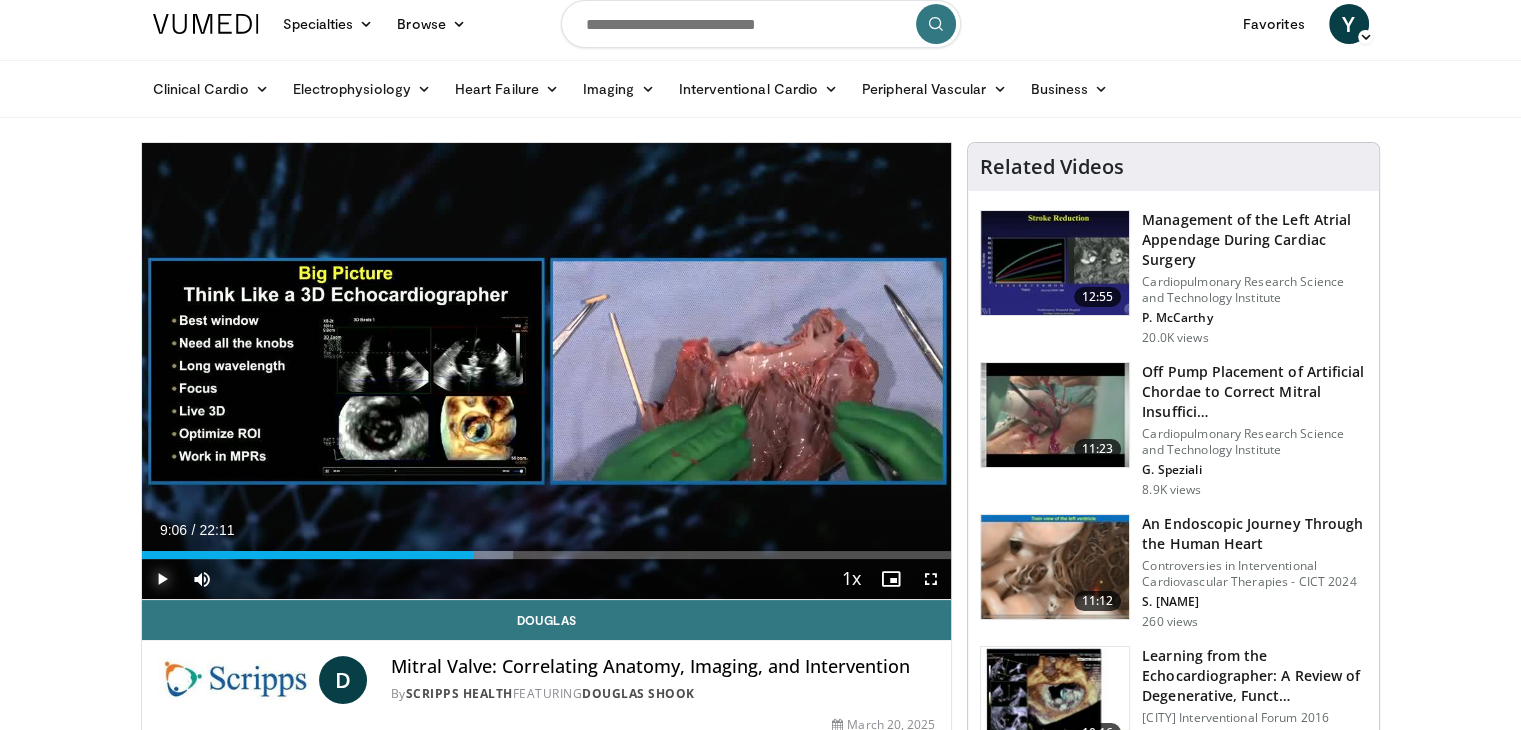 click at bounding box center (162, 579) 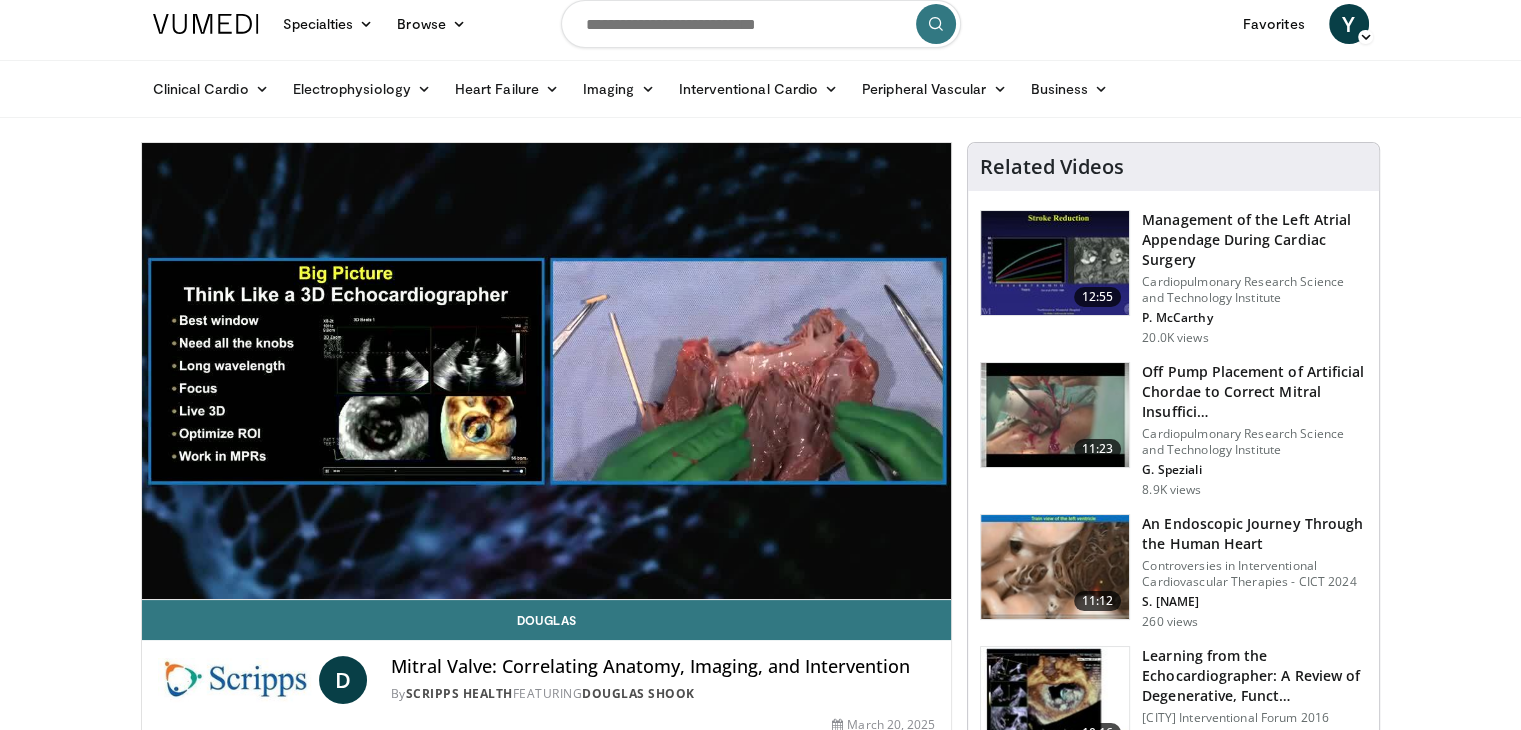 click on "10 seconds
Tap to unmute" at bounding box center (547, 371) 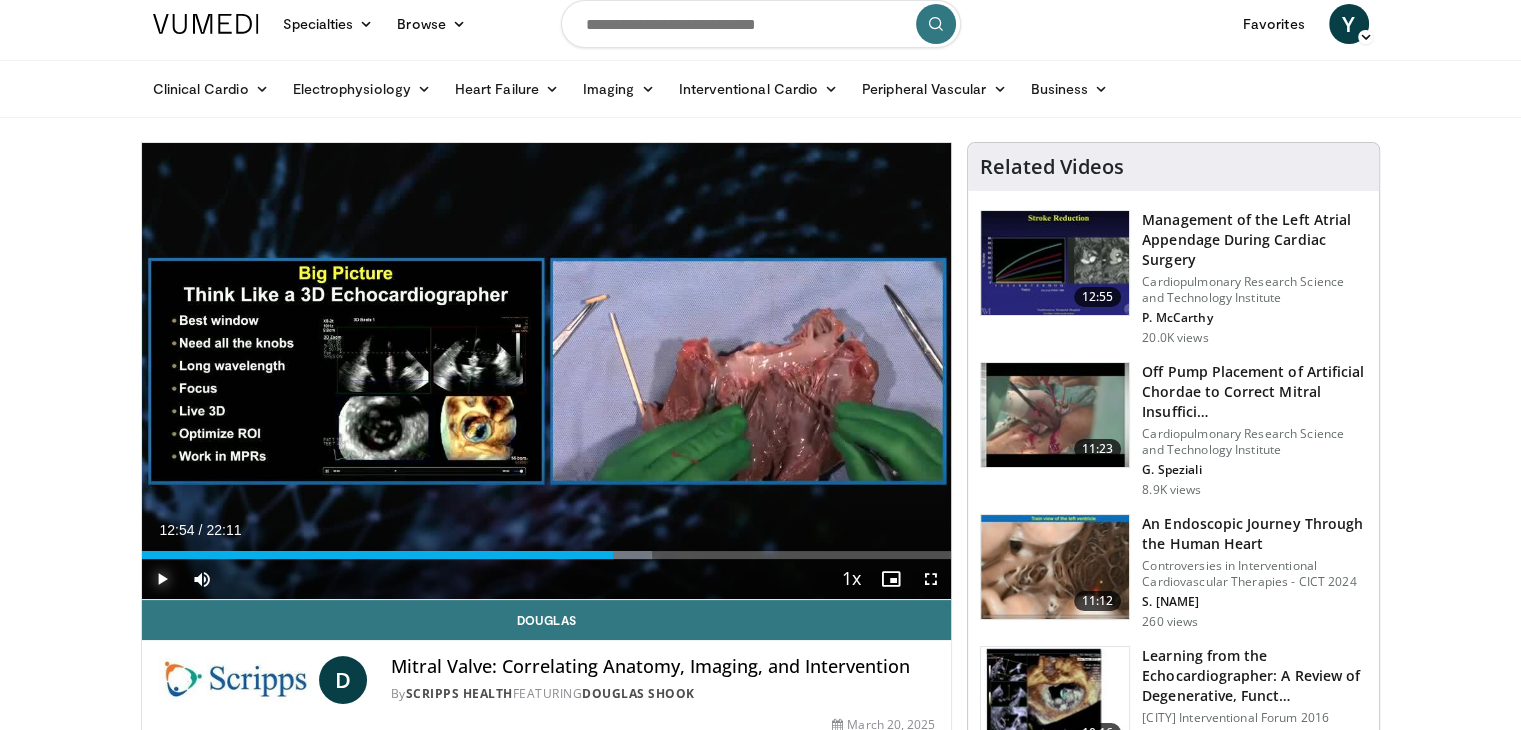 click at bounding box center (162, 579) 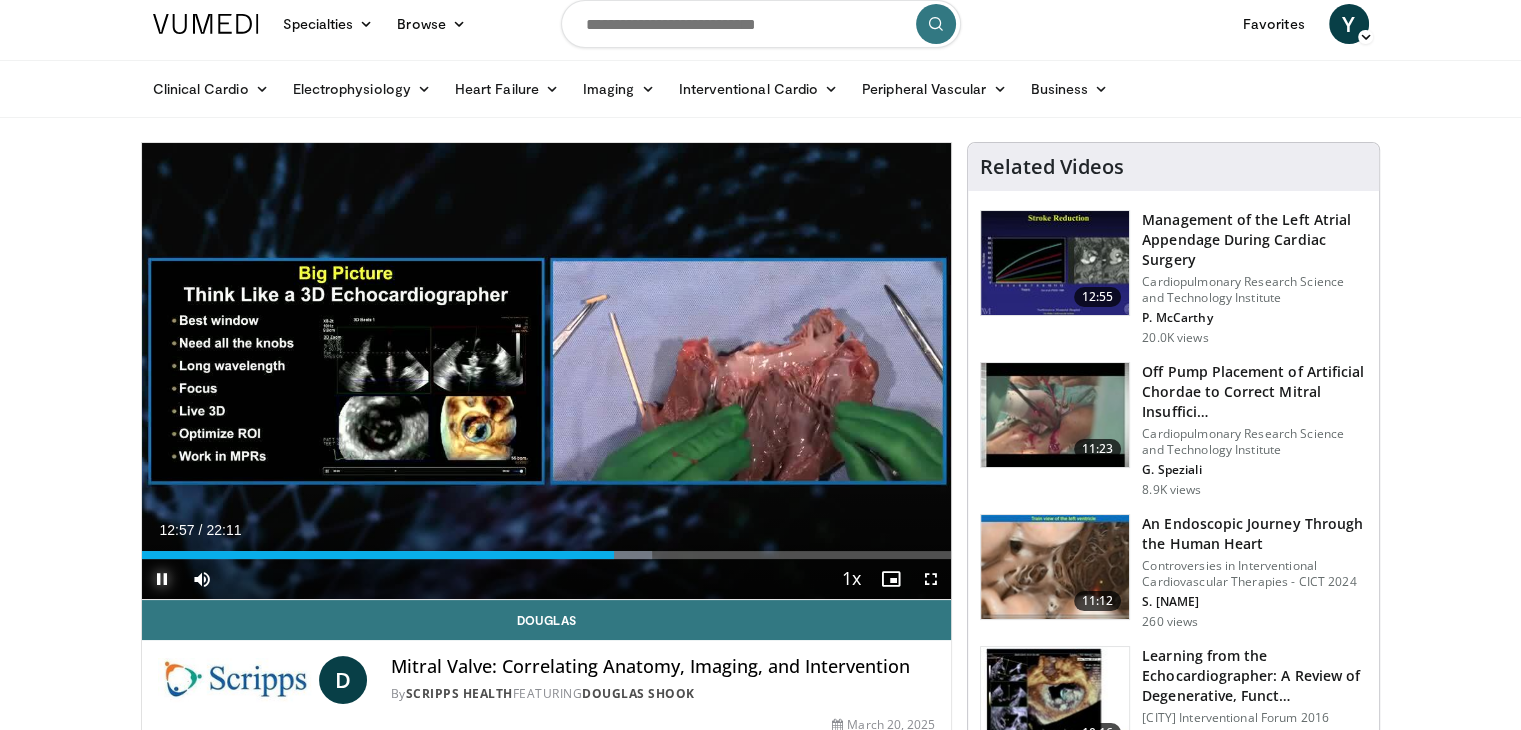 scroll, scrollTop: 30, scrollLeft: 0, axis: vertical 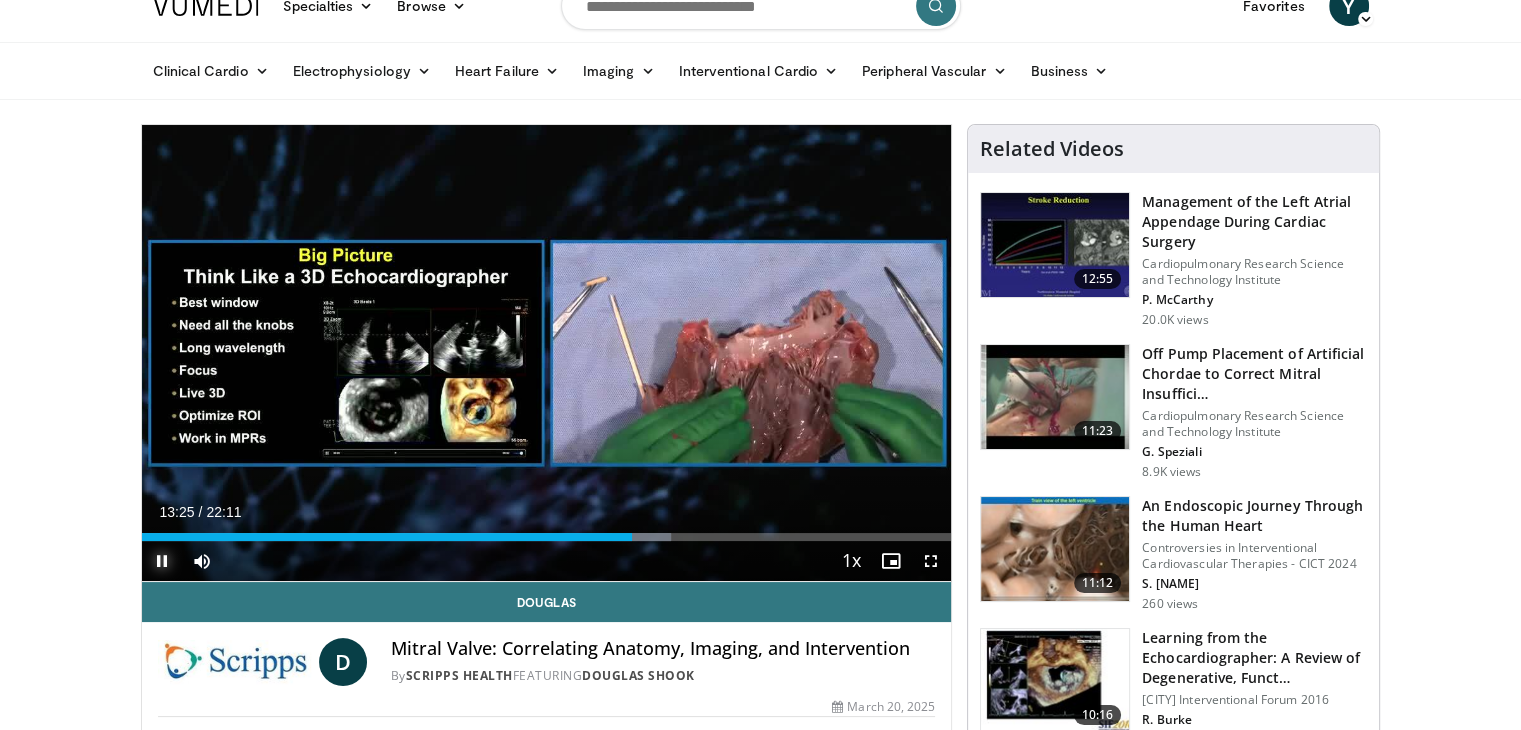 click at bounding box center [162, 561] 